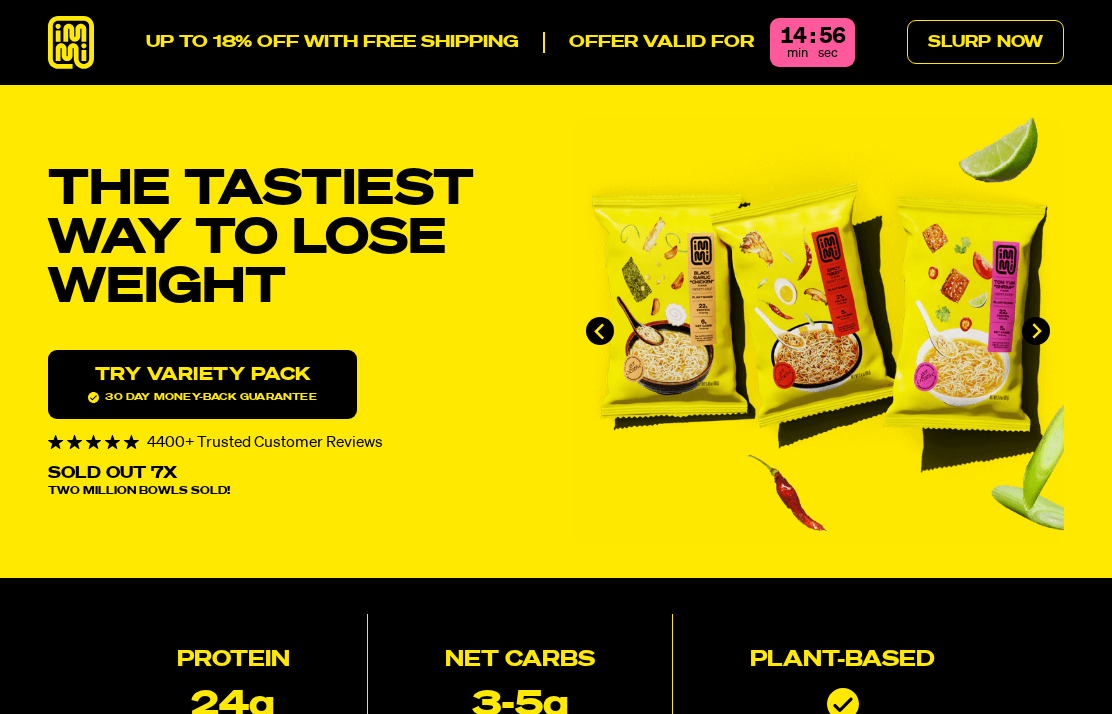 scroll, scrollTop: 0, scrollLeft: 0, axis: both 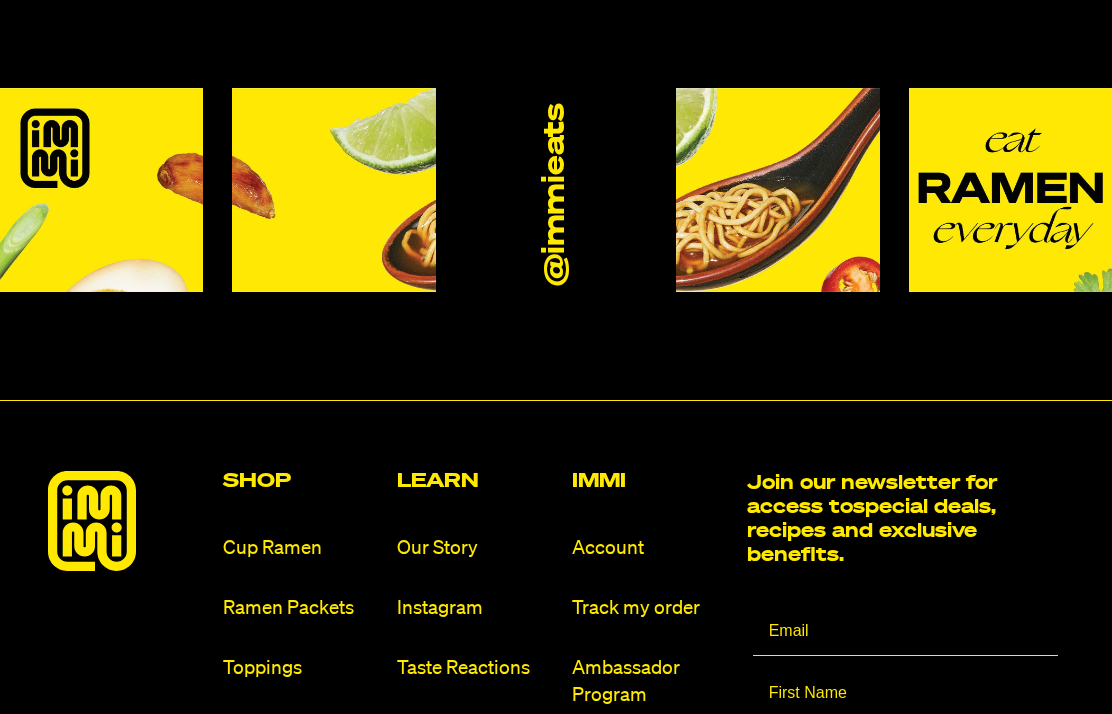 click on "Cup Ramen" at bounding box center [302, 548] 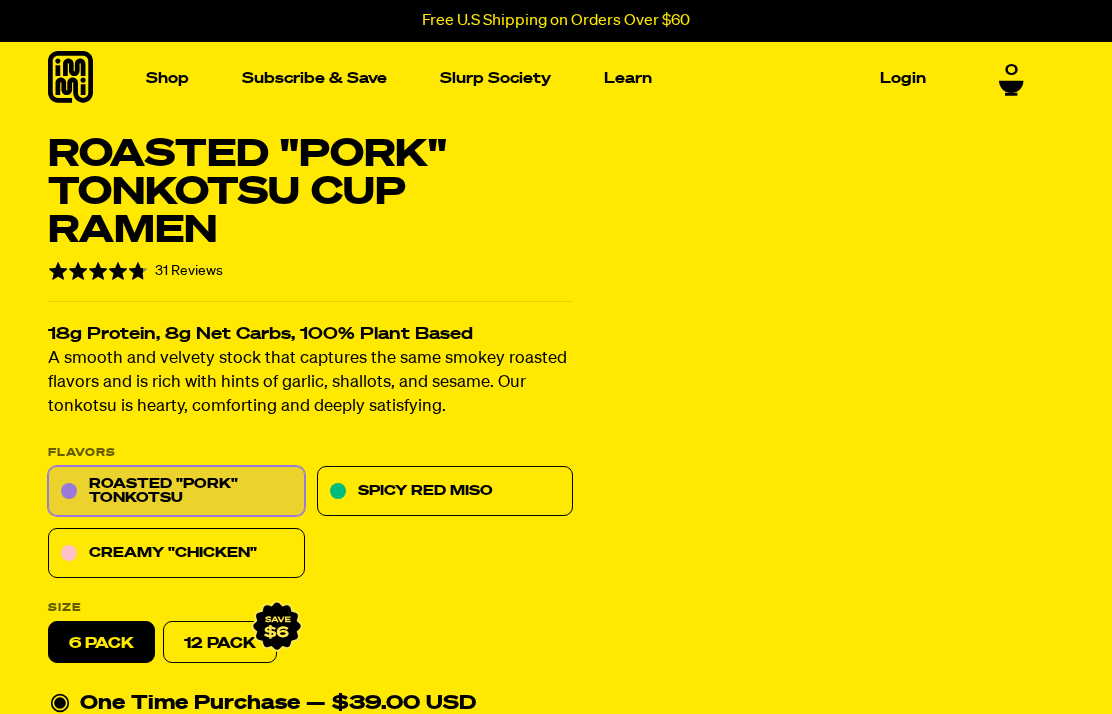scroll, scrollTop: 0, scrollLeft: 0, axis: both 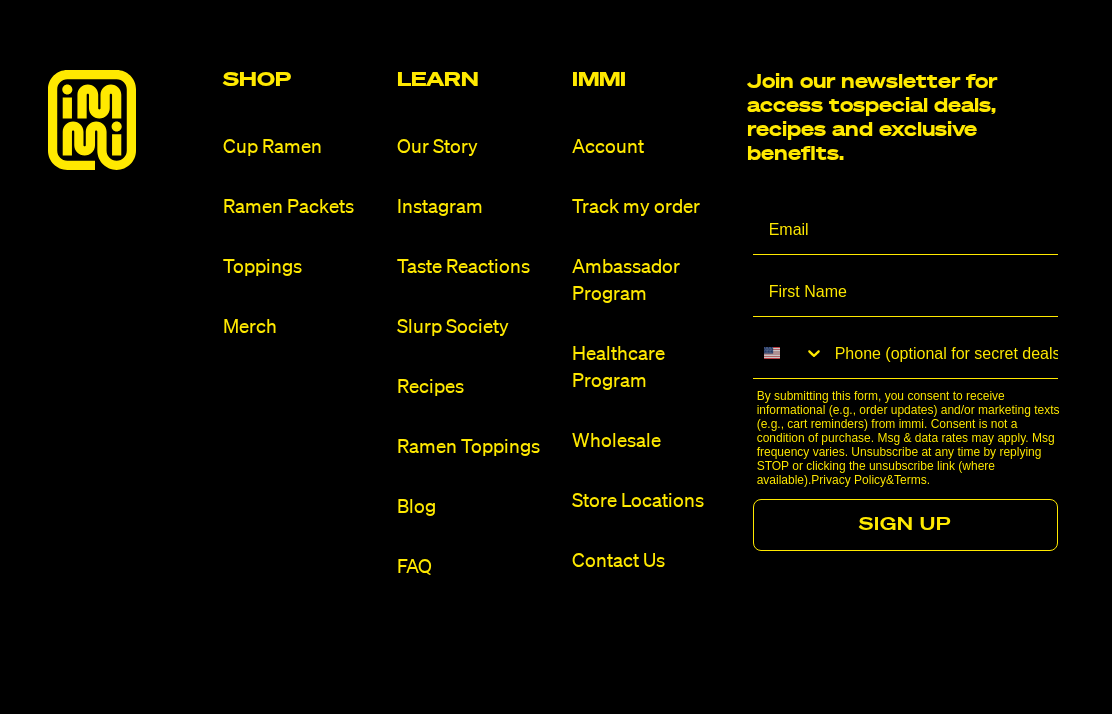 click on "Ramen Packets" at bounding box center (302, 207) 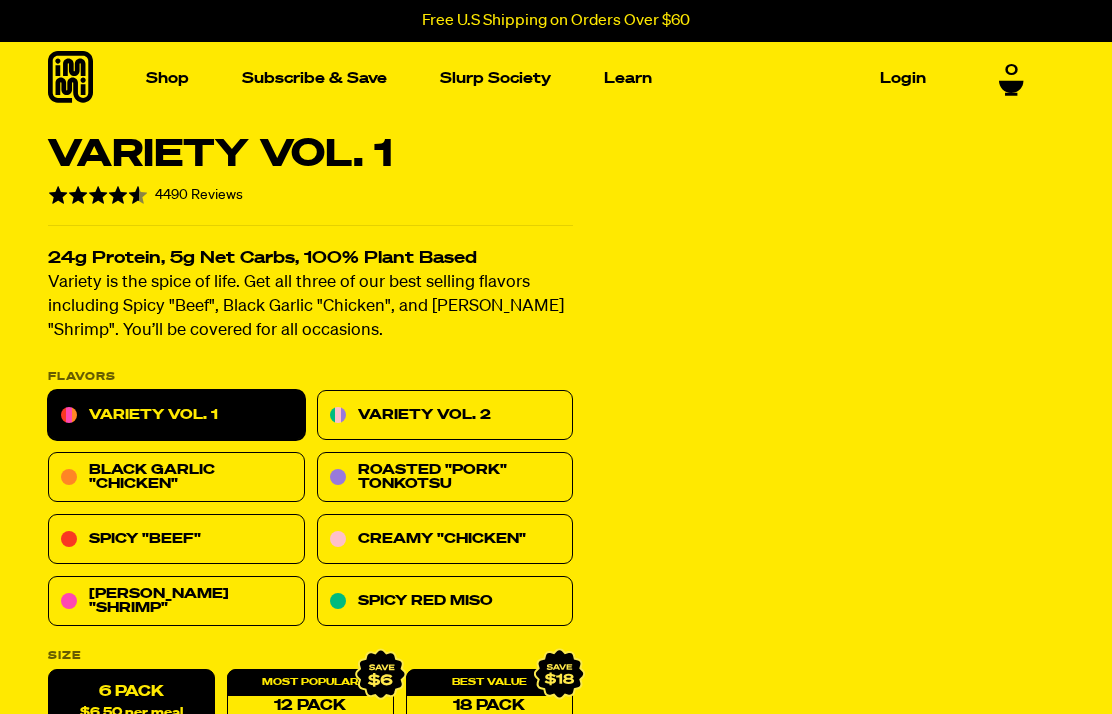 scroll, scrollTop: 0, scrollLeft: 0, axis: both 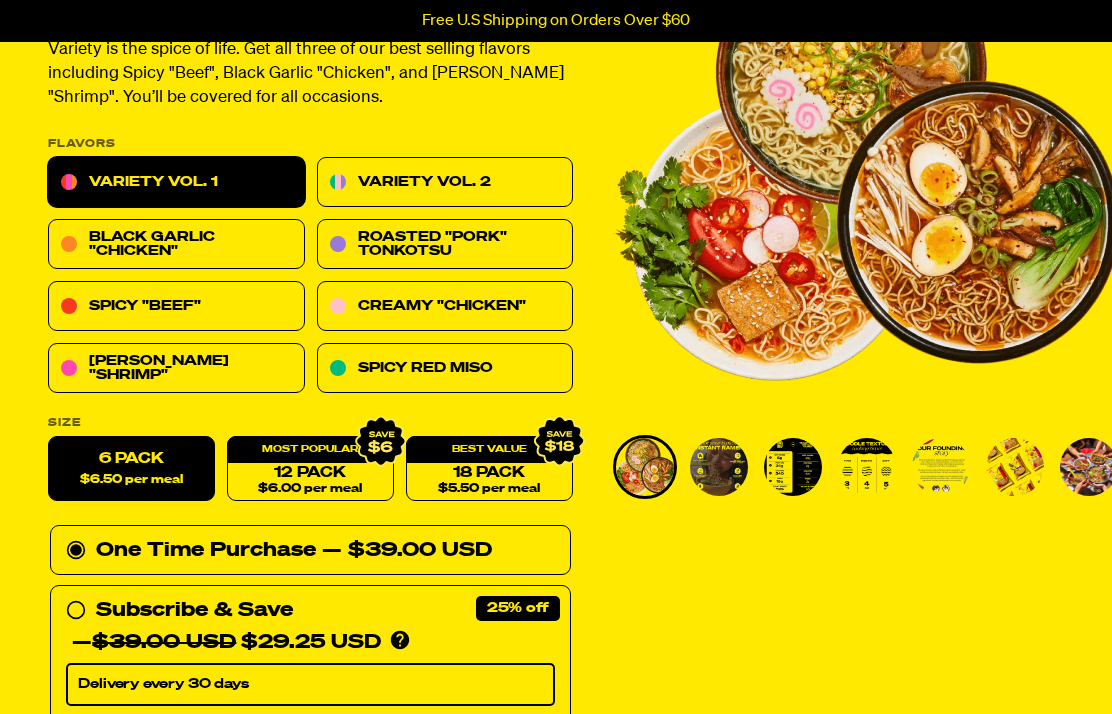 click at bounding box center [719, 467] 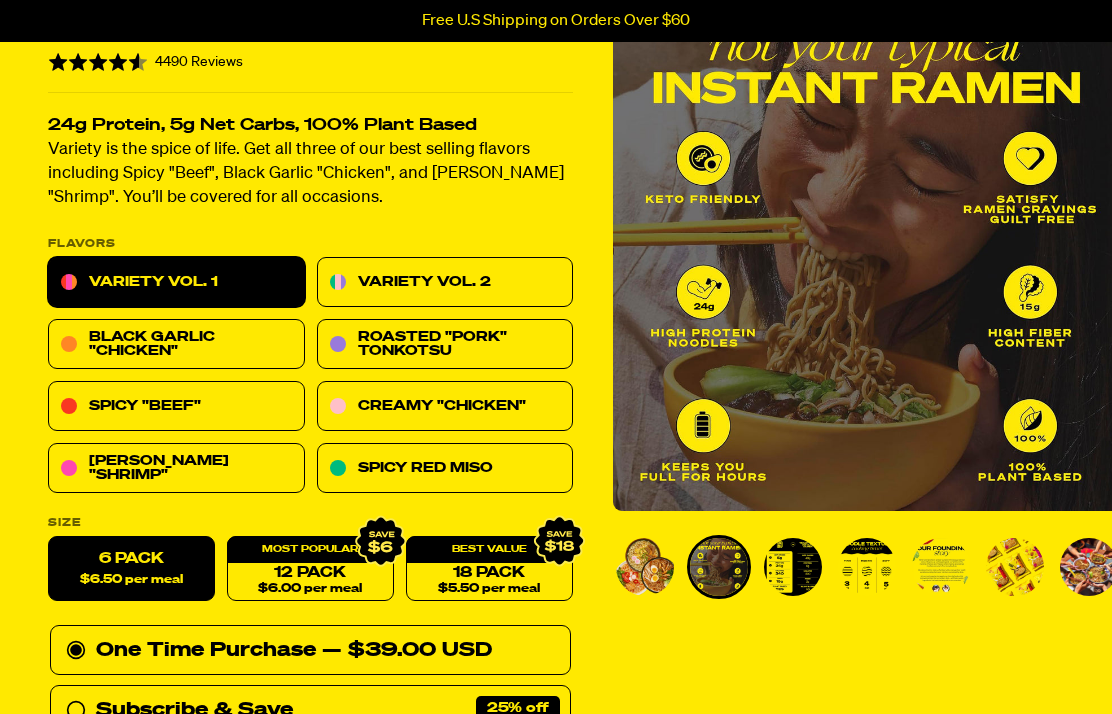 scroll, scrollTop: 131, scrollLeft: 0, axis: vertical 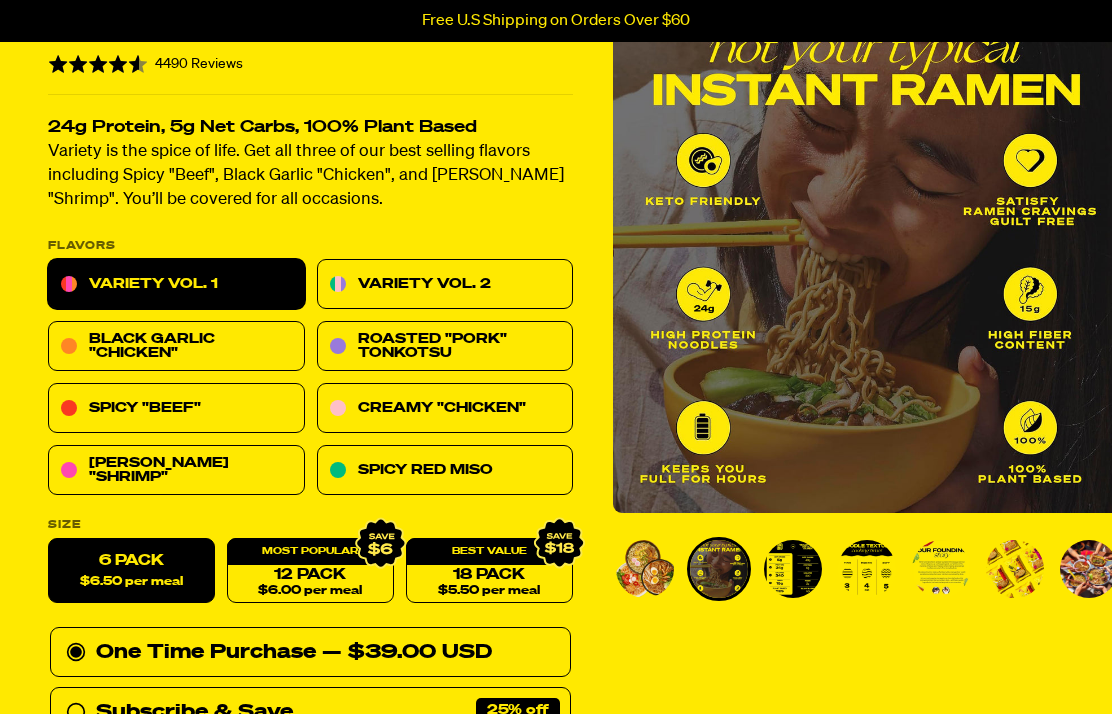 click at bounding box center [793, 569] 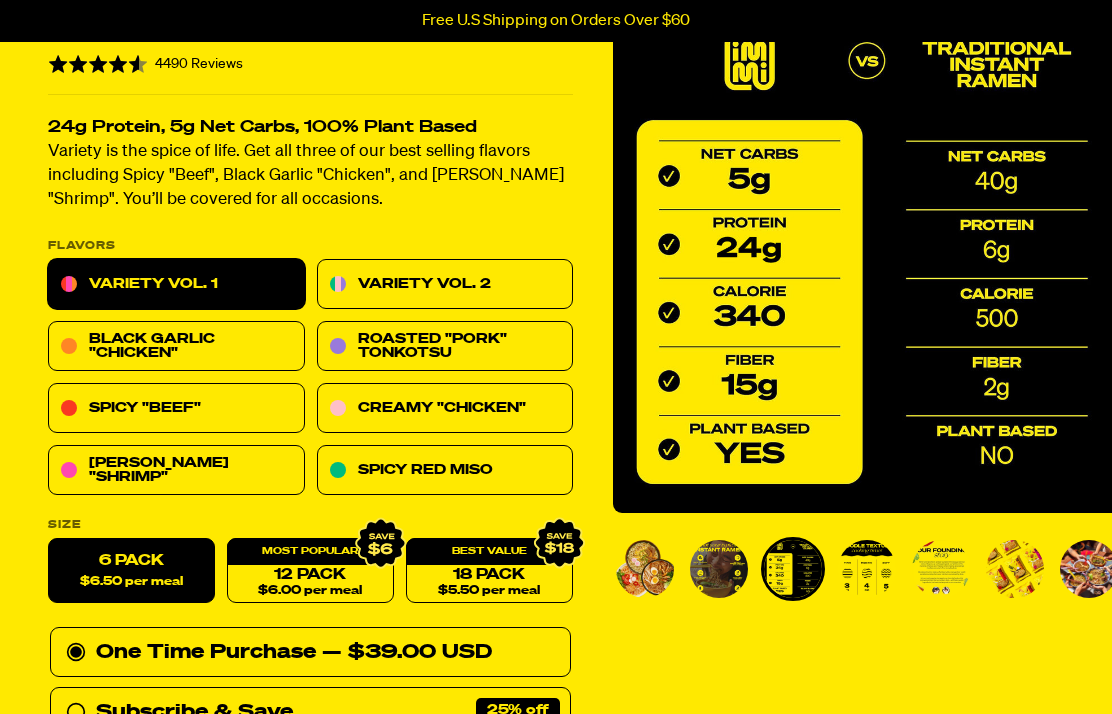 click at bounding box center (867, 569) 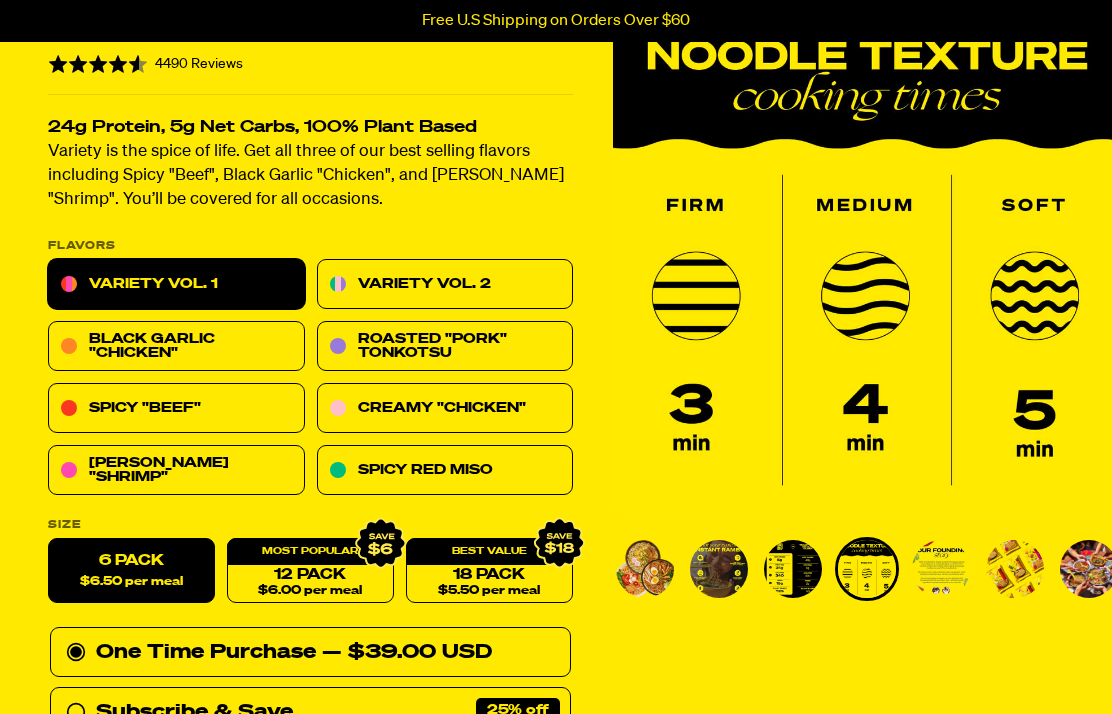 click at bounding box center [867, 569] 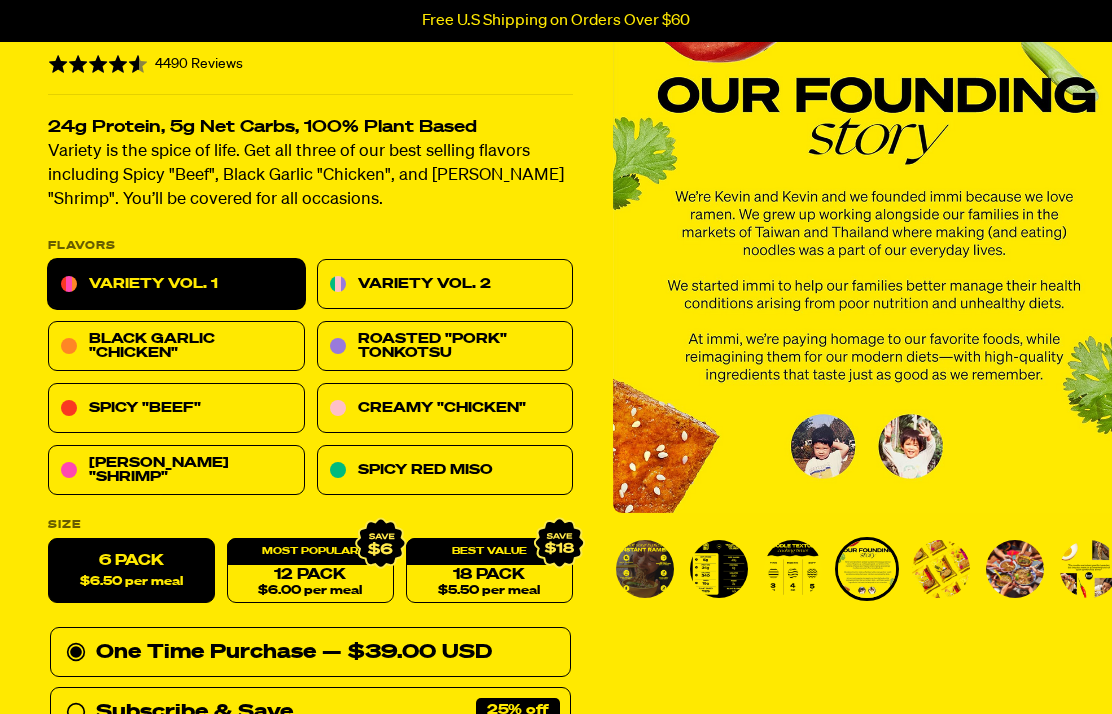 click at bounding box center [941, 569] 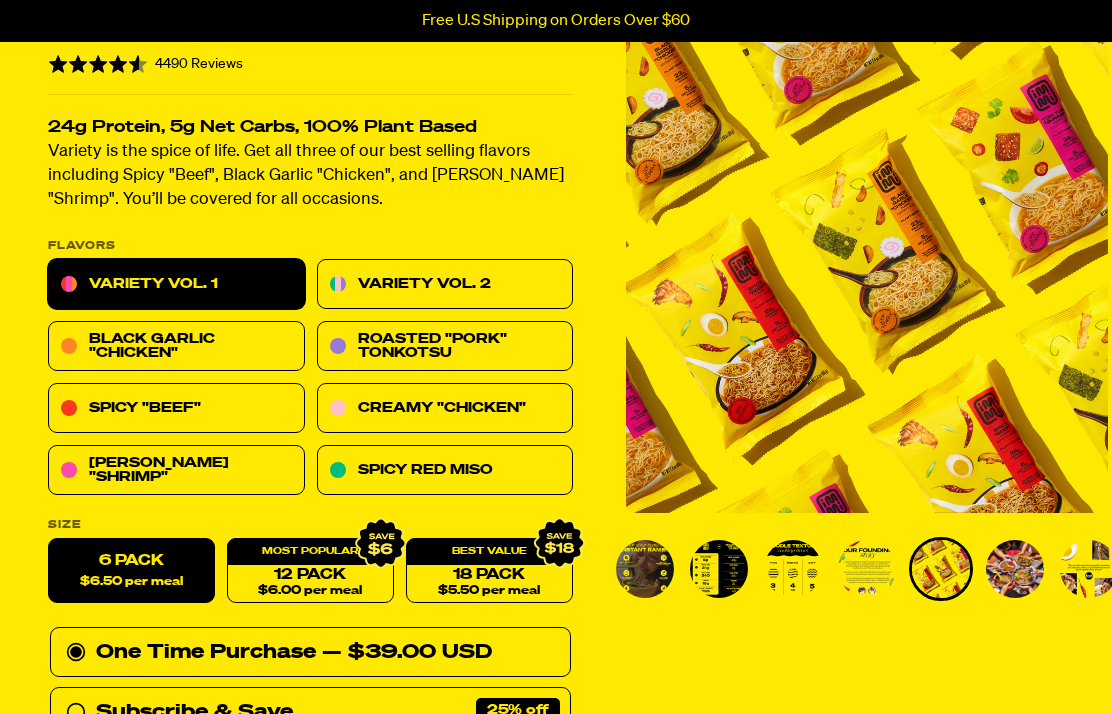 click at bounding box center (1015, 569) 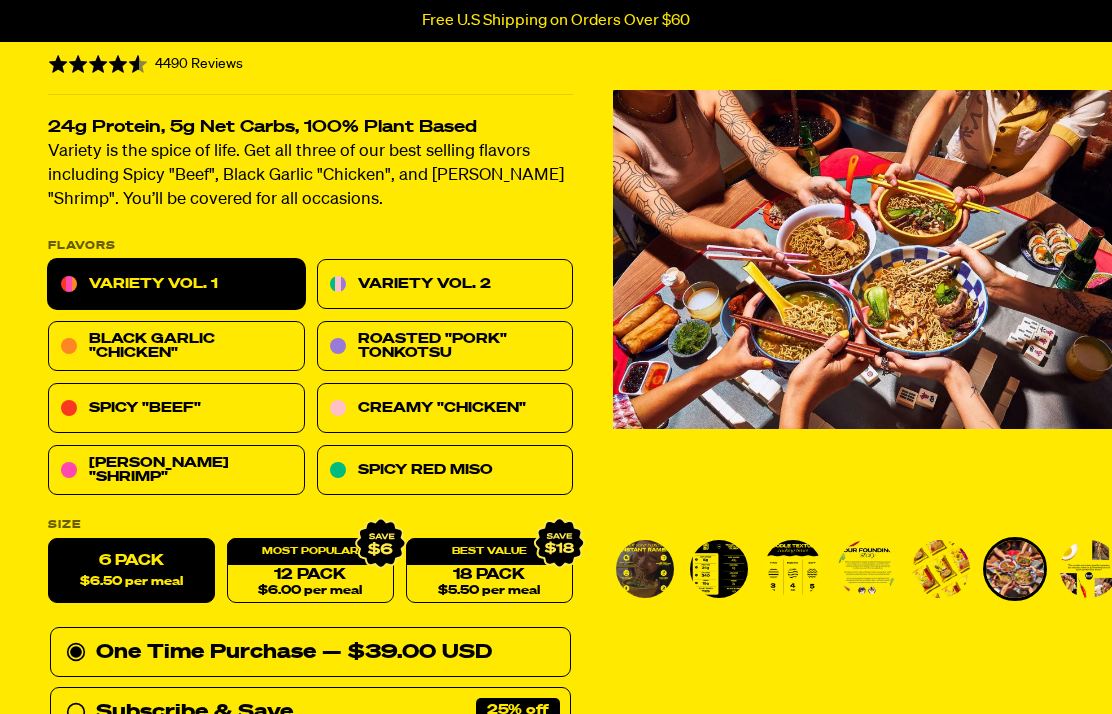 click at bounding box center [941, 569] 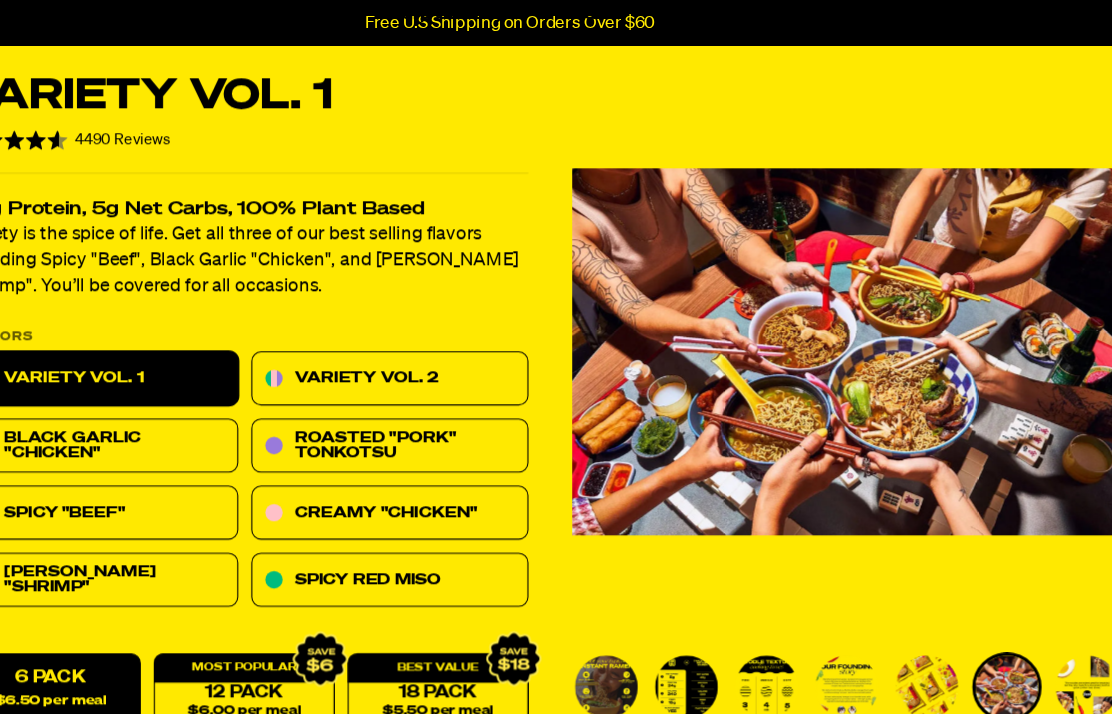 scroll, scrollTop: 66, scrollLeft: 0, axis: vertical 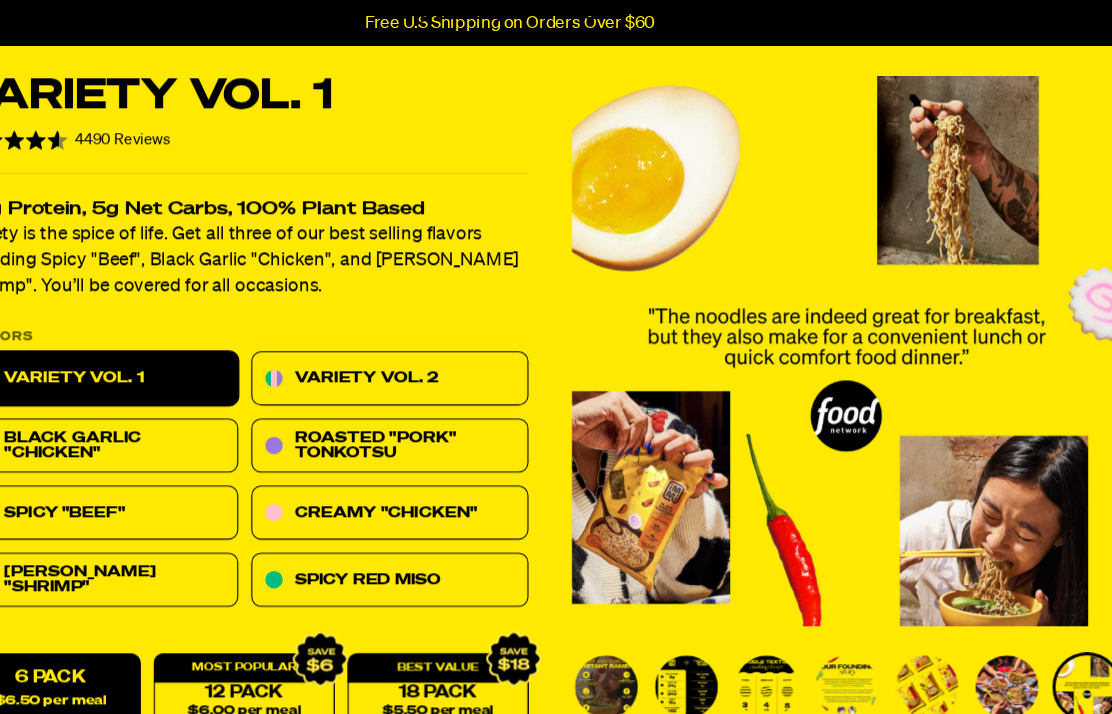 click at bounding box center (1089, 634) 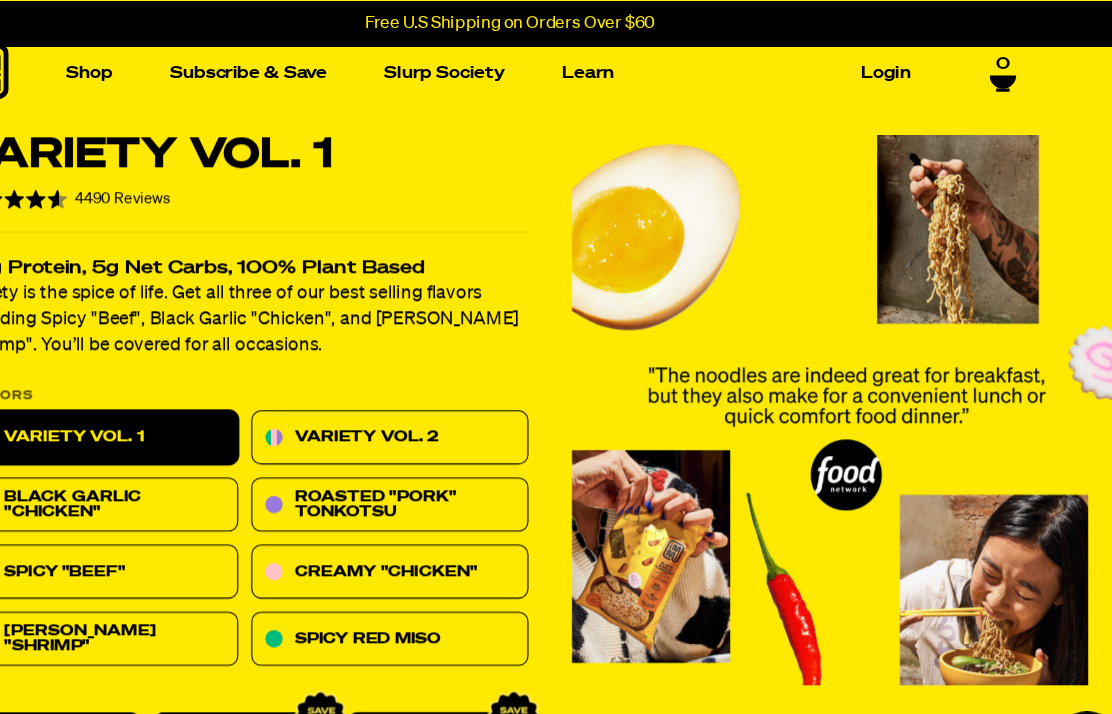 scroll, scrollTop: 0, scrollLeft: 0, axis: both 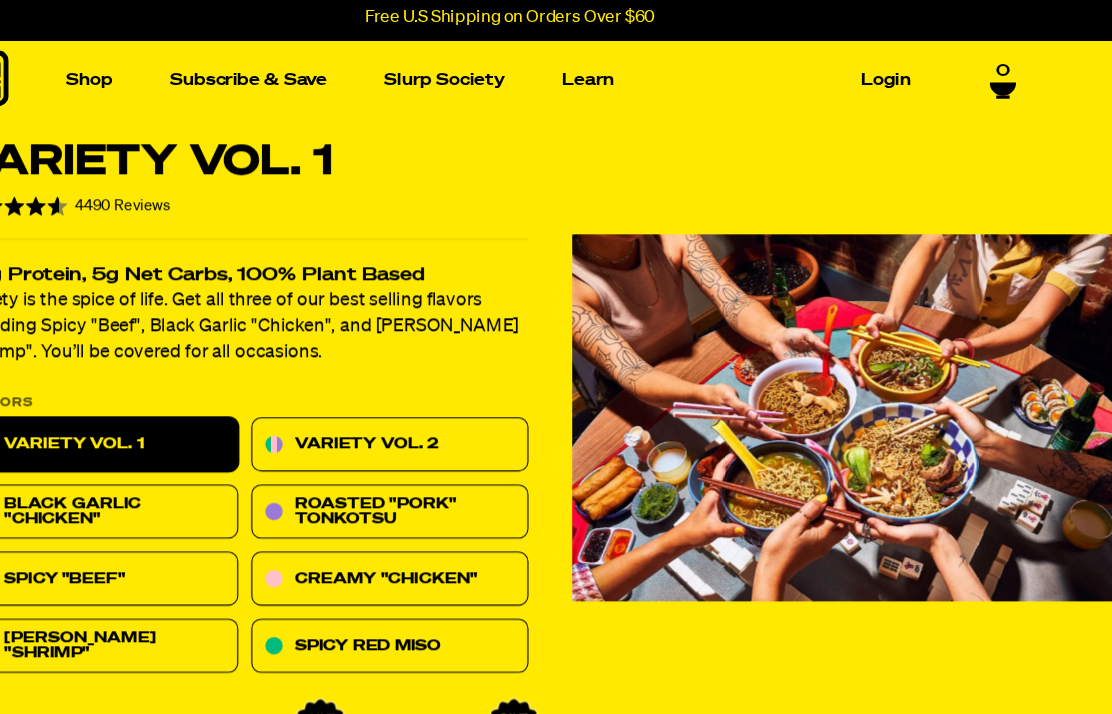 click at bounding box center (143, 258) 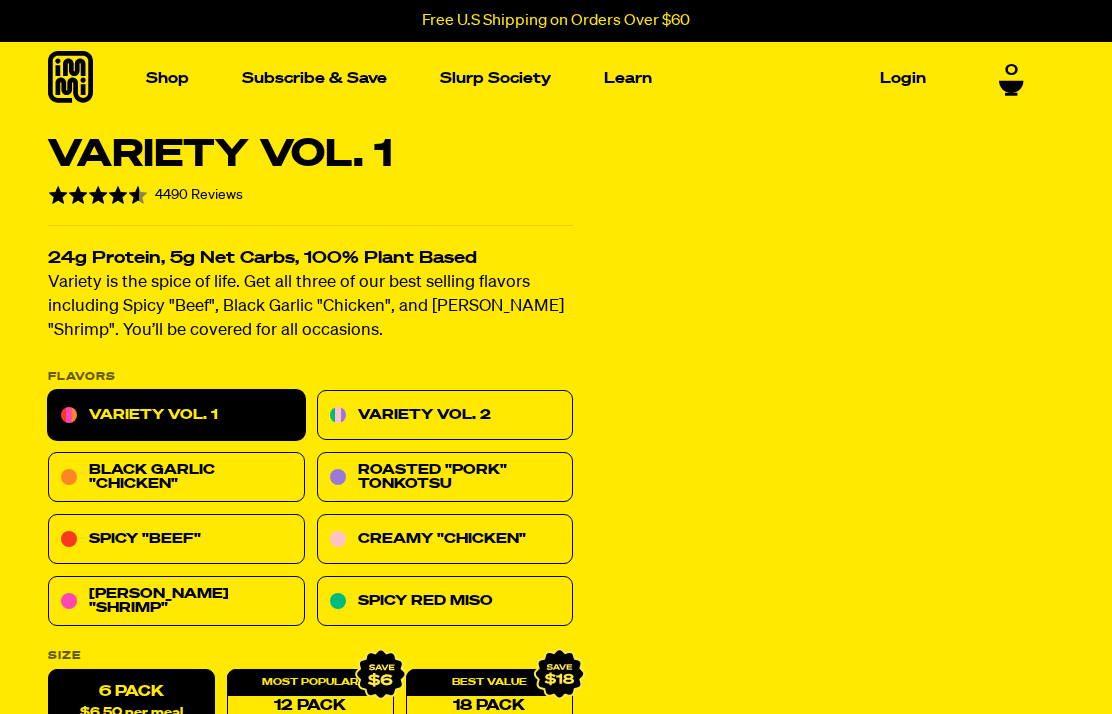 scroll, scrollTop: 0, scrollLeft: 0, axis: both 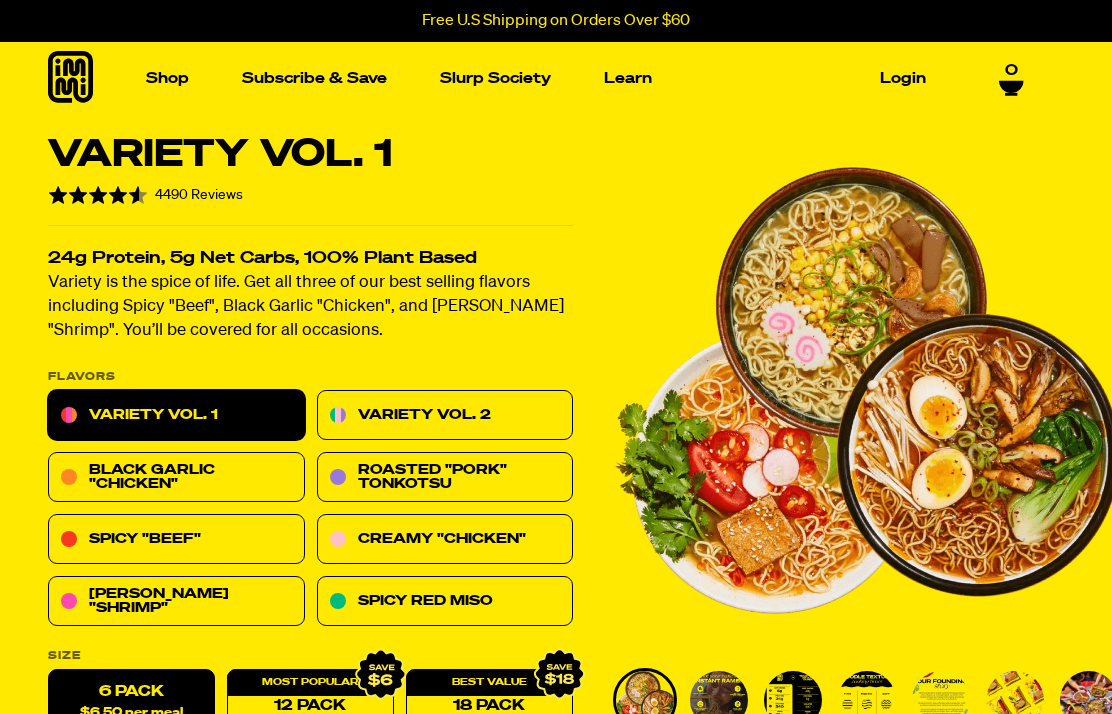 click at bounding box center [694, 258] 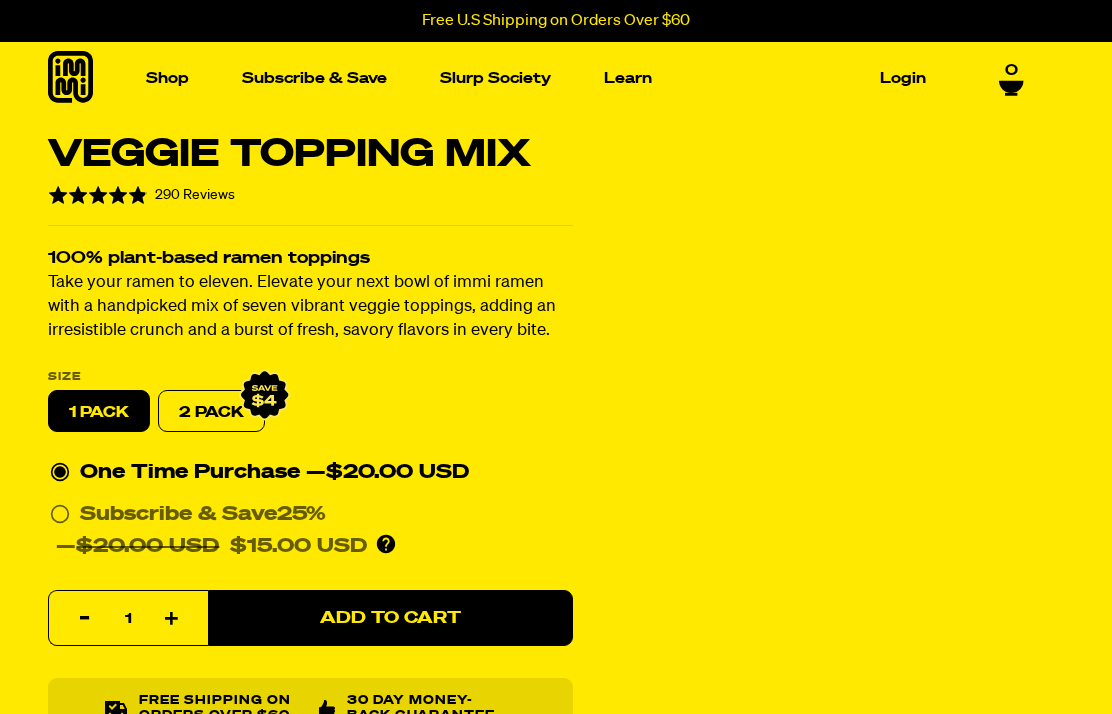 scroll, scrollTop: 0, scrollLeft: 0, axis: both 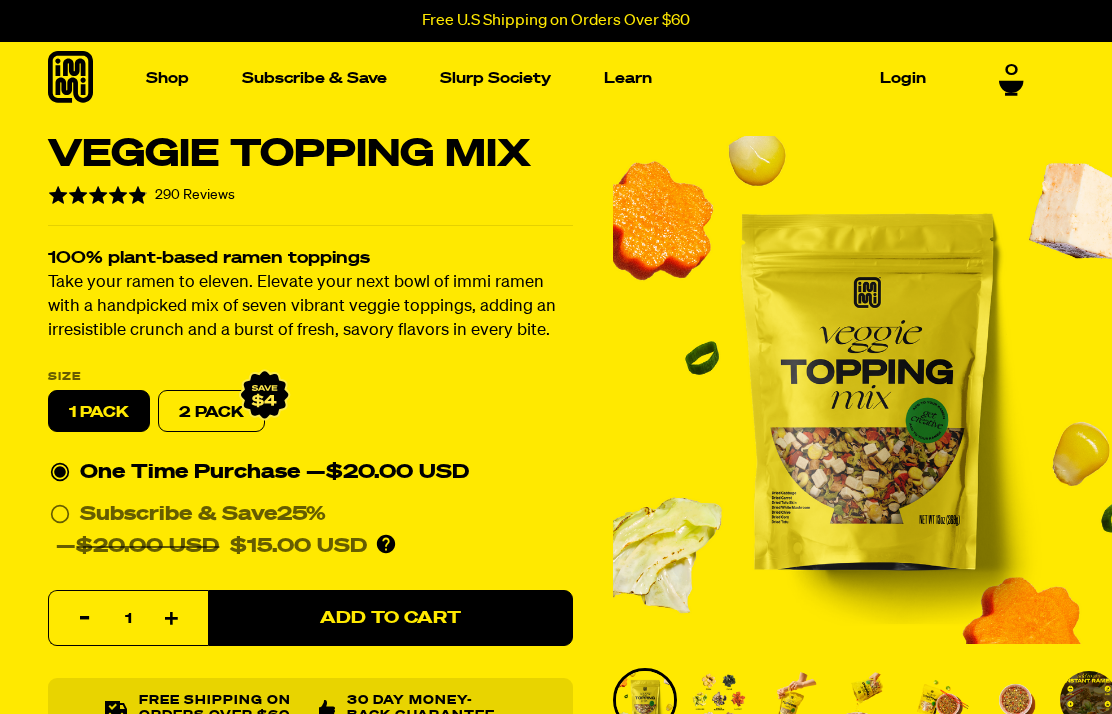 click at bounding box center (867, 390) 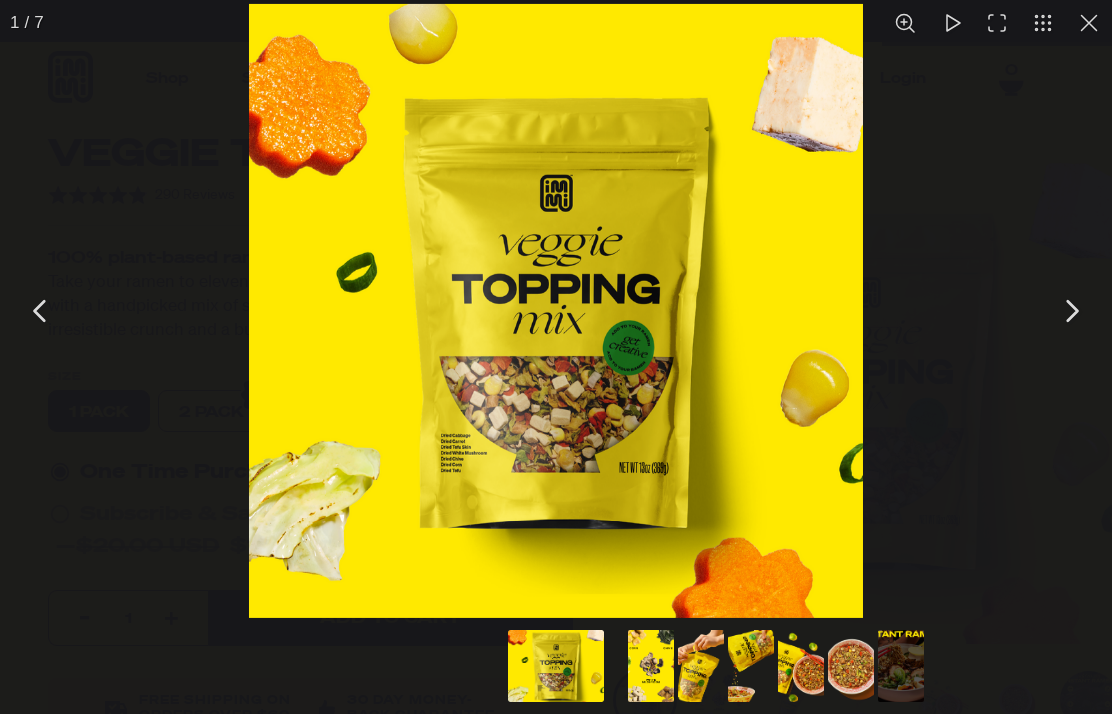 click at bounding box center (1071, 311) 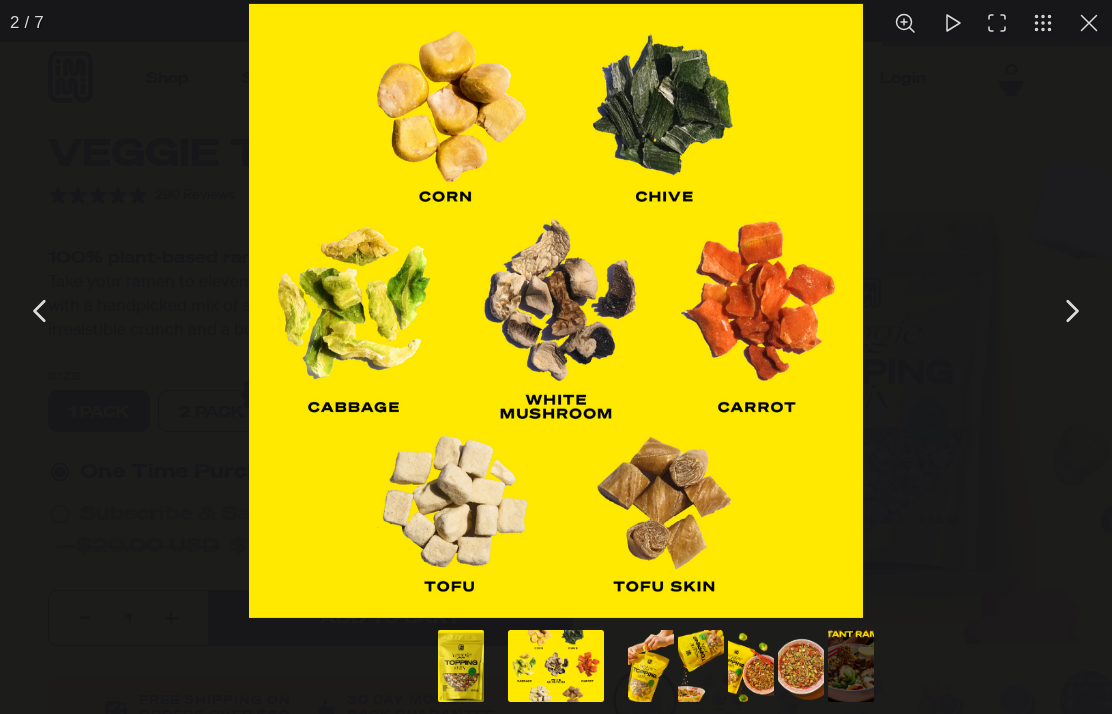 click at bounding box center (1071, 311) 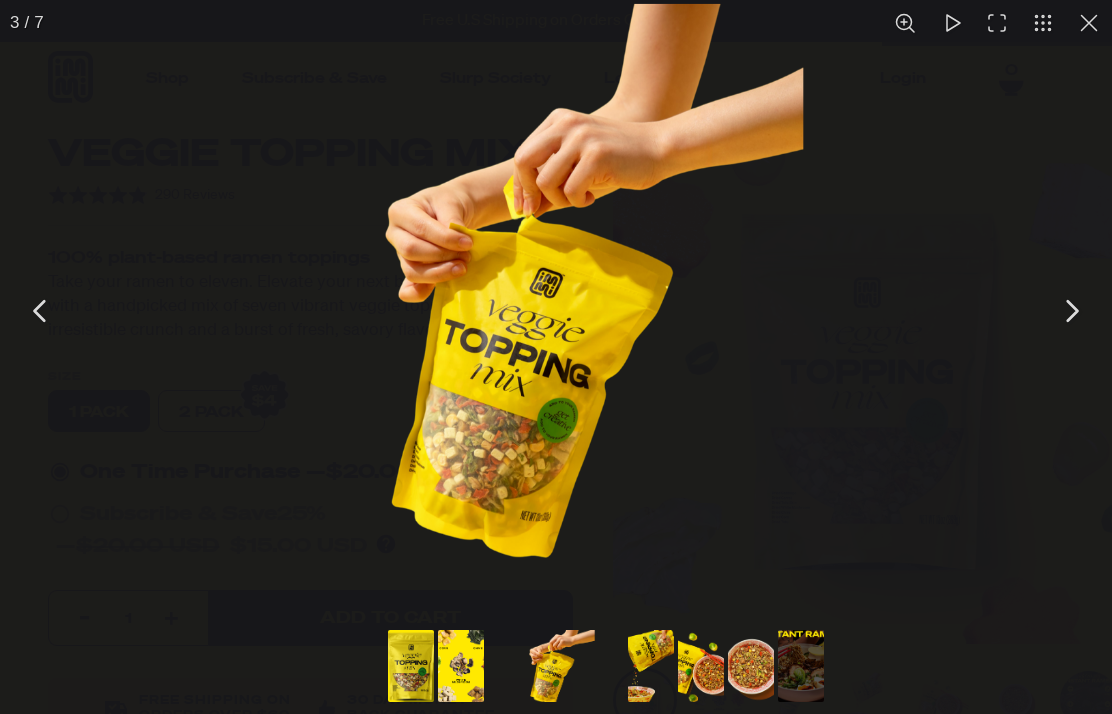 click at bounding box center (1071, 311) 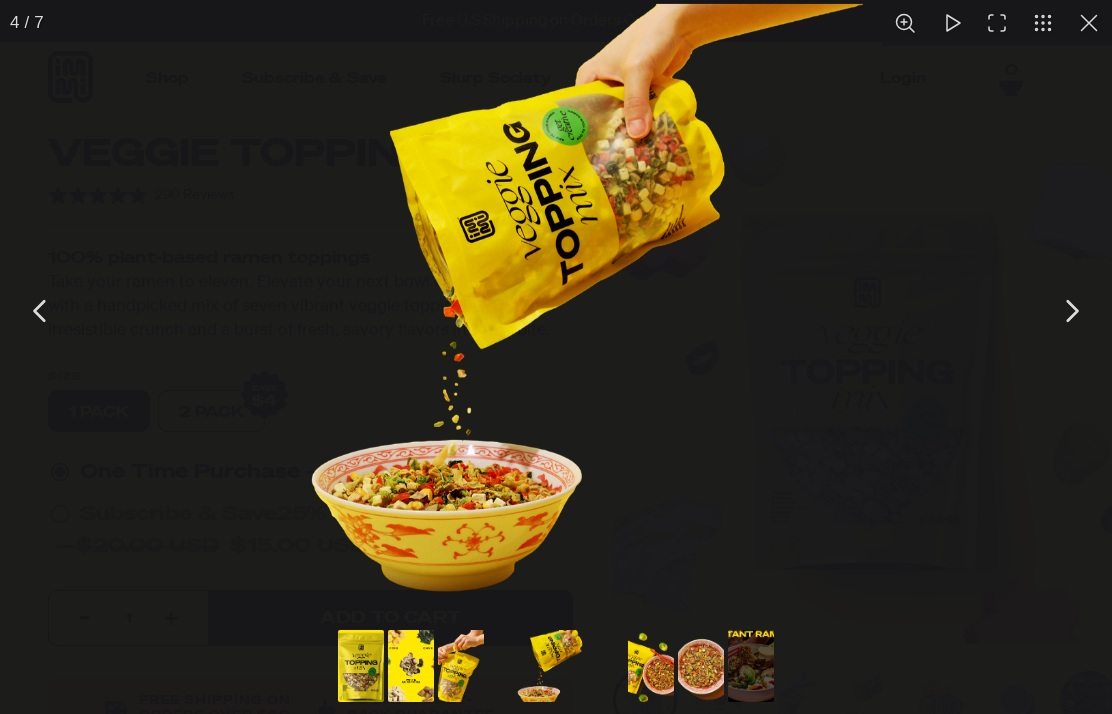 click at bounding box center [1071, 311] 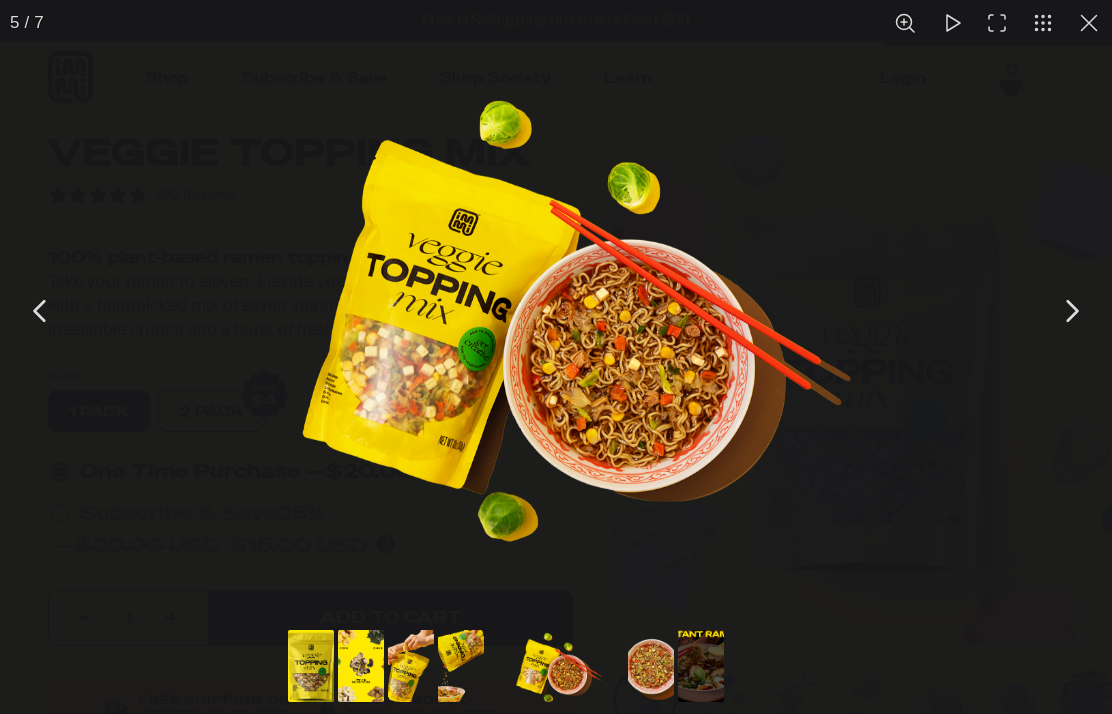 click at bounding box center (1071, 311) 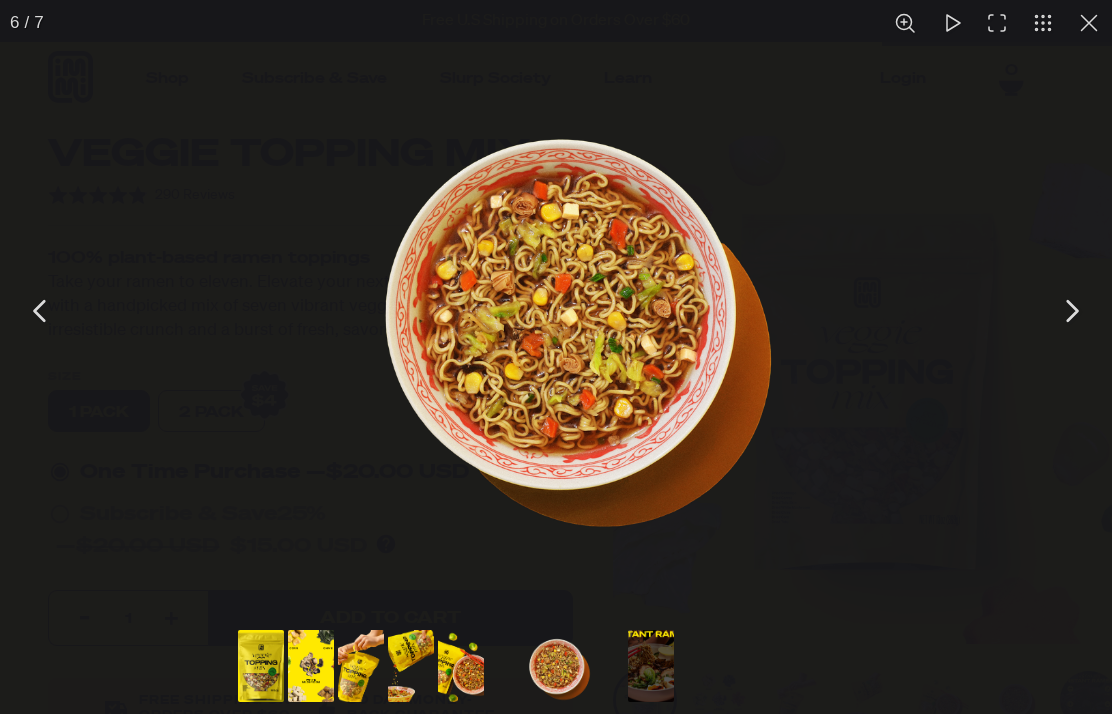 click at bounding box center [1071, 311] 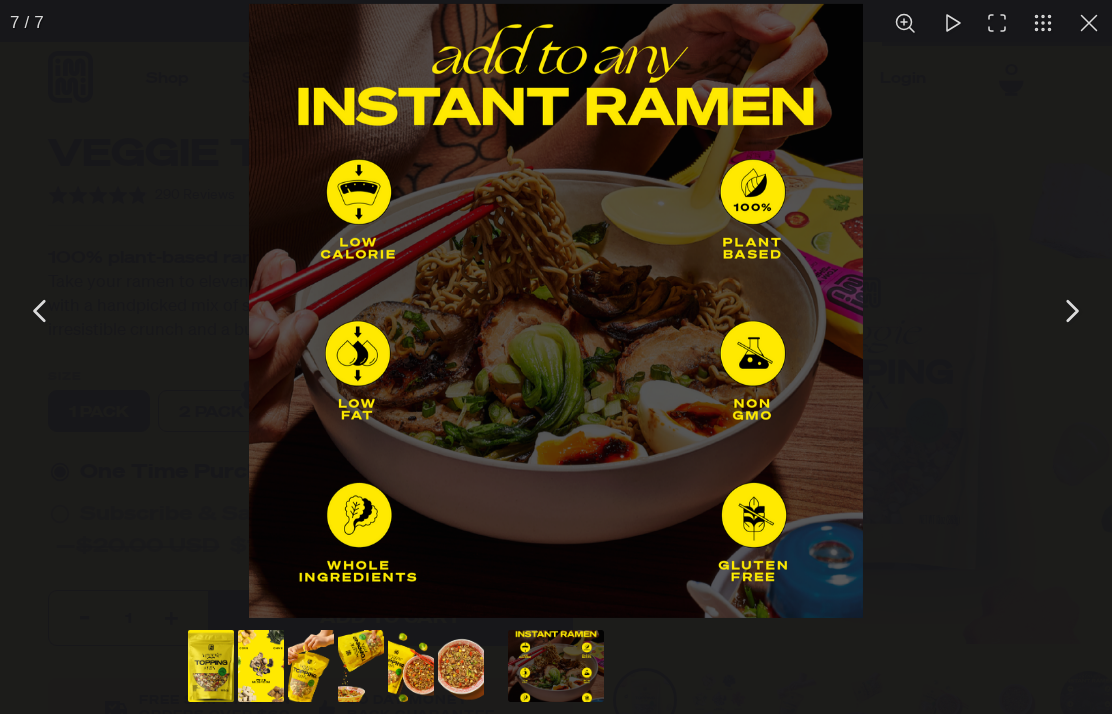 click at bounding box center [1071, 311] 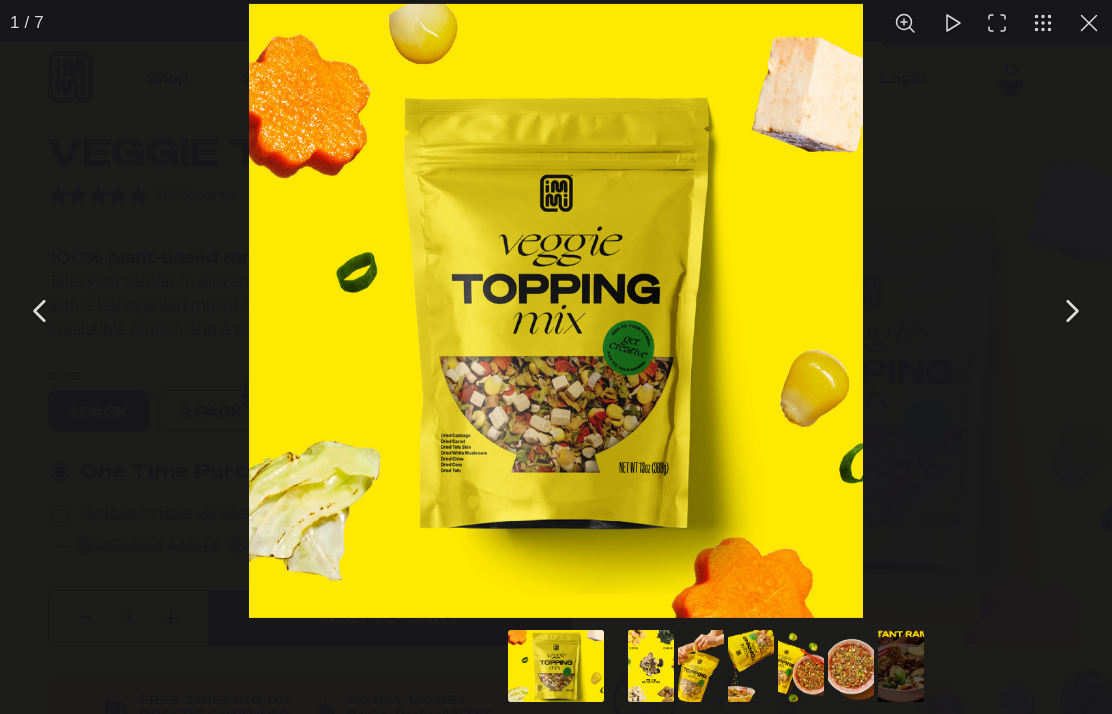 click at bounding box center (1089, 23) 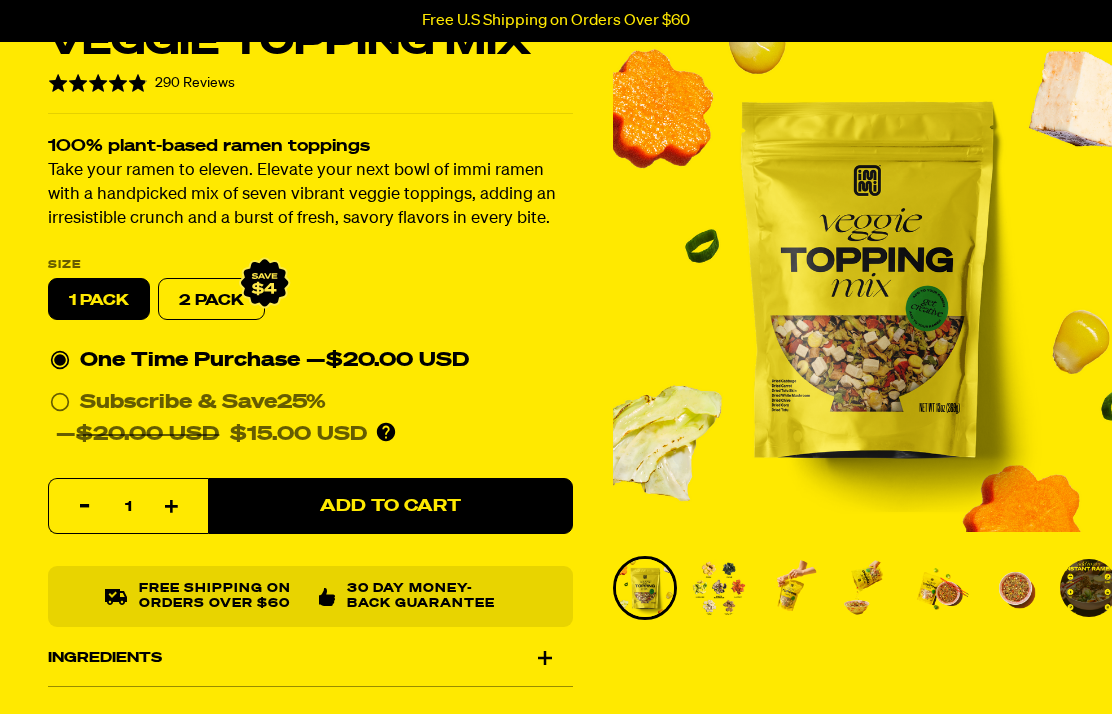 scroll, scrollTop: 233, scrollLeft: 0, axis: vertical 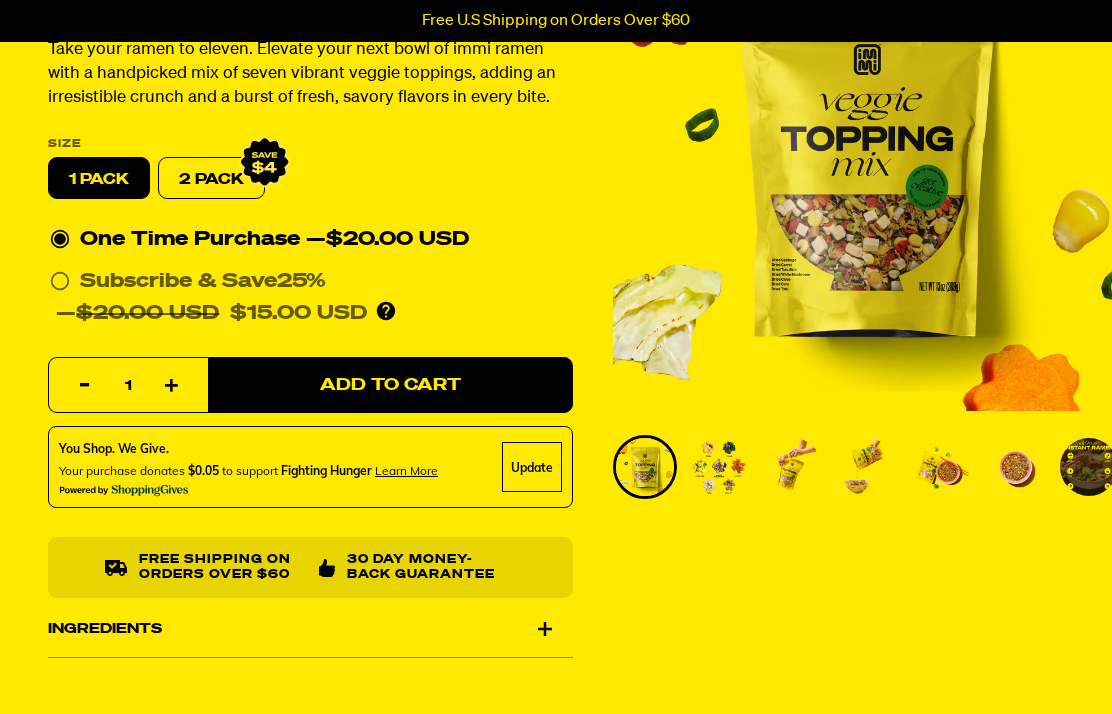 click at bounding box center [719, 467] 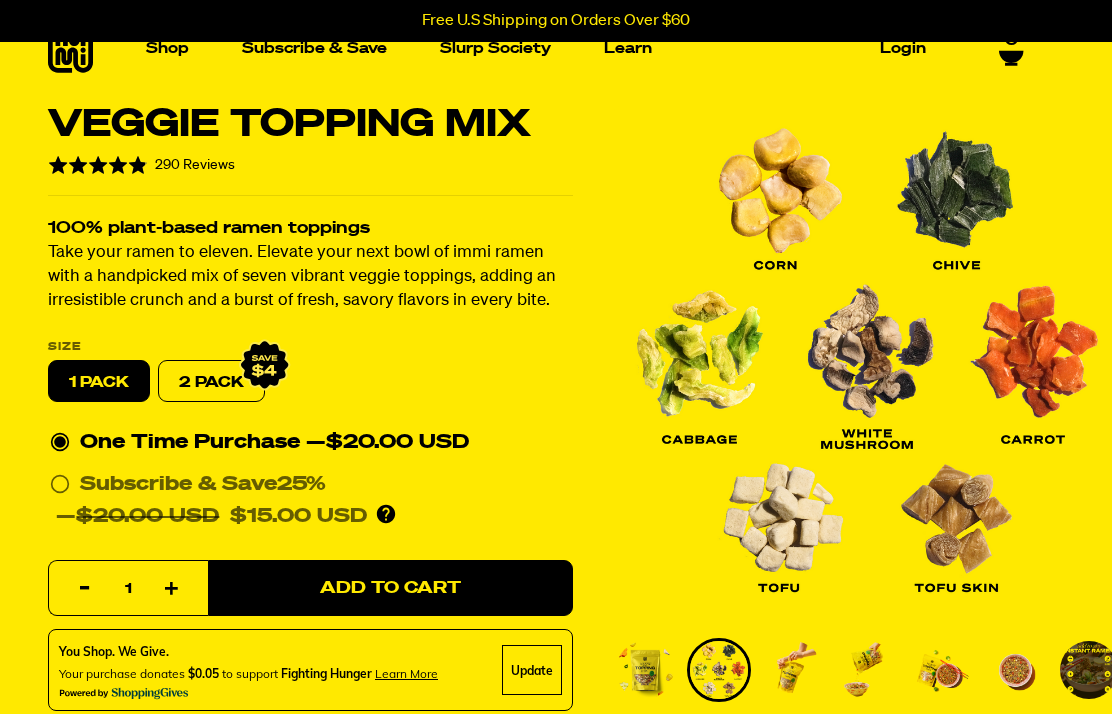 scroll, scrollTop: 0, scrollLeft: 0, axis: both 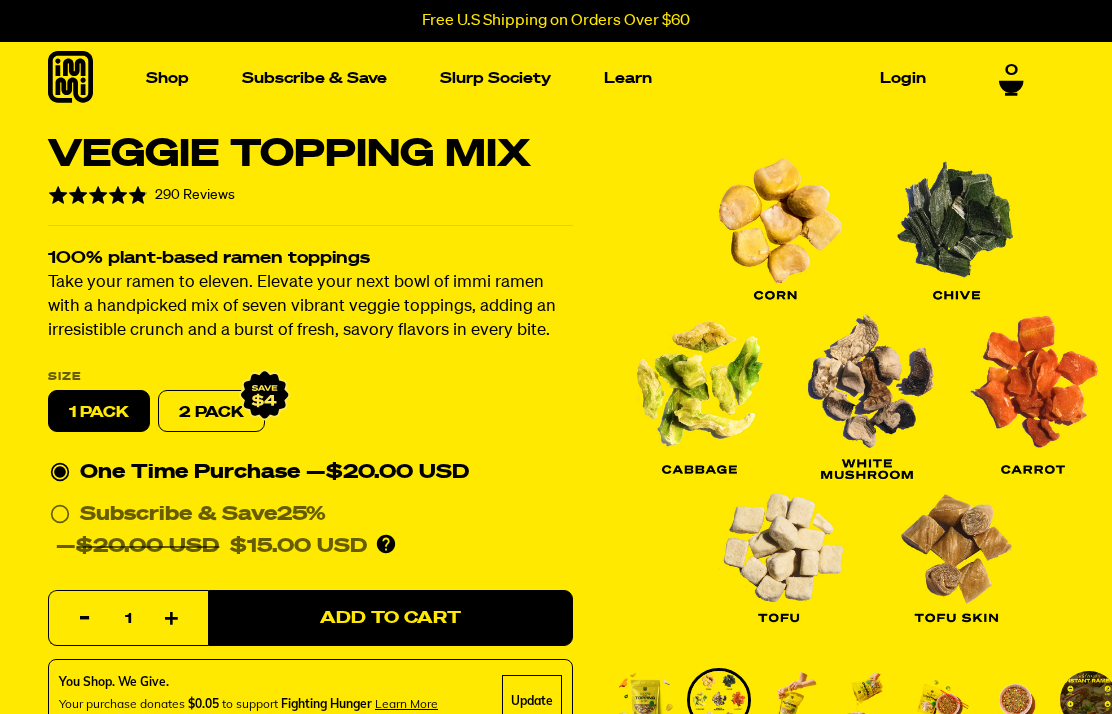 click at bounding box center (143, 258) 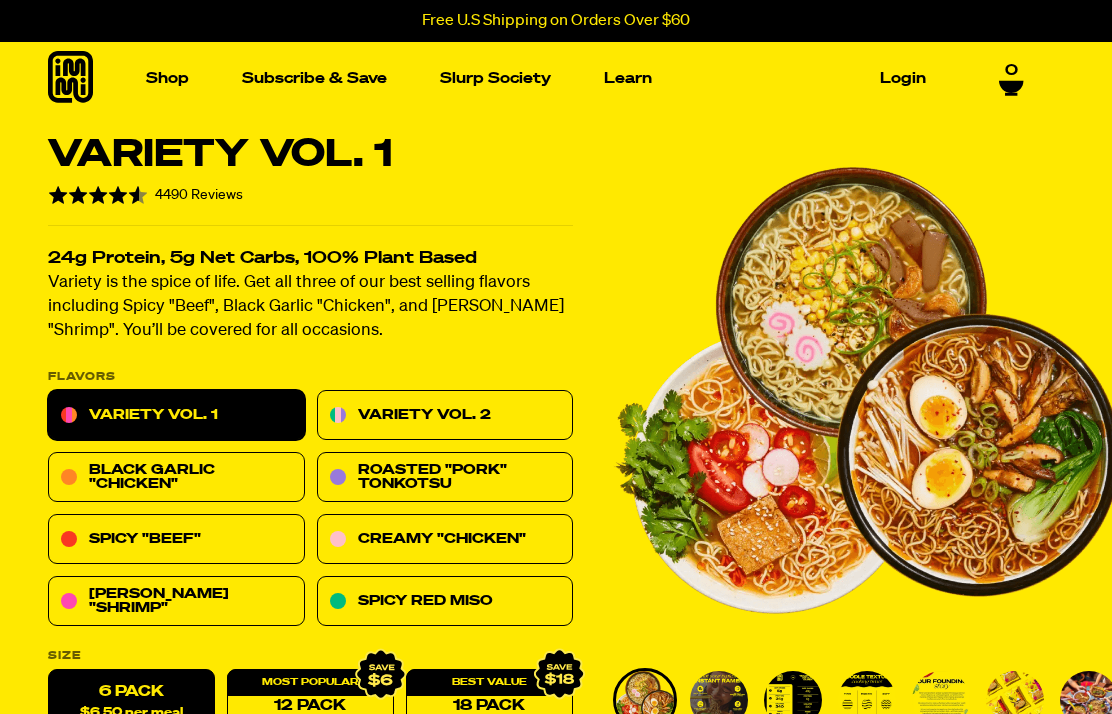 scroll, scrollTop: 35, scrollLeft: 0, axis: vertical 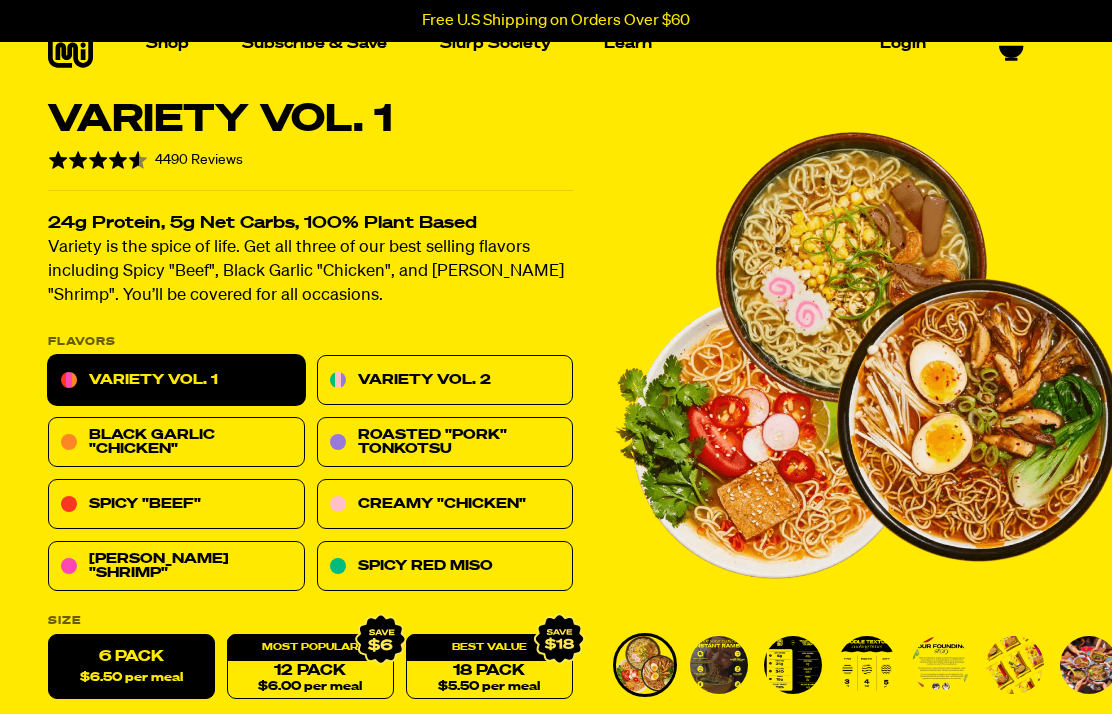 click on "Creamy "Chicken"" at bounding box center (445, 505) 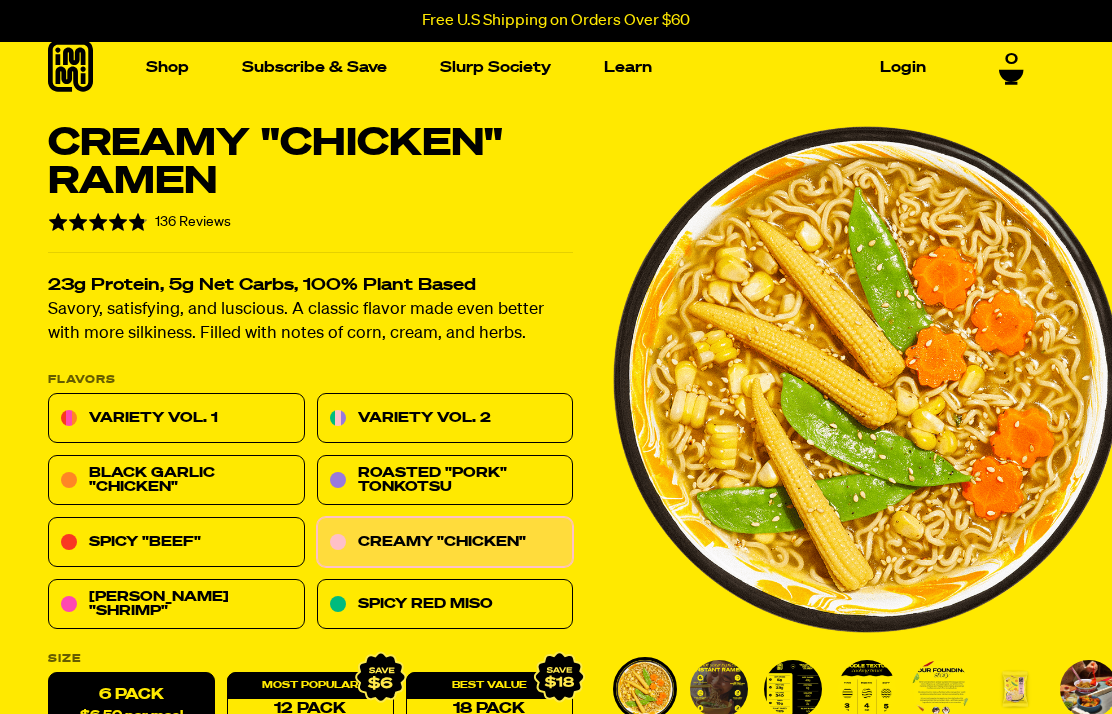 scroll, scrollTop: 0, scrollLeft: 0, axis: both 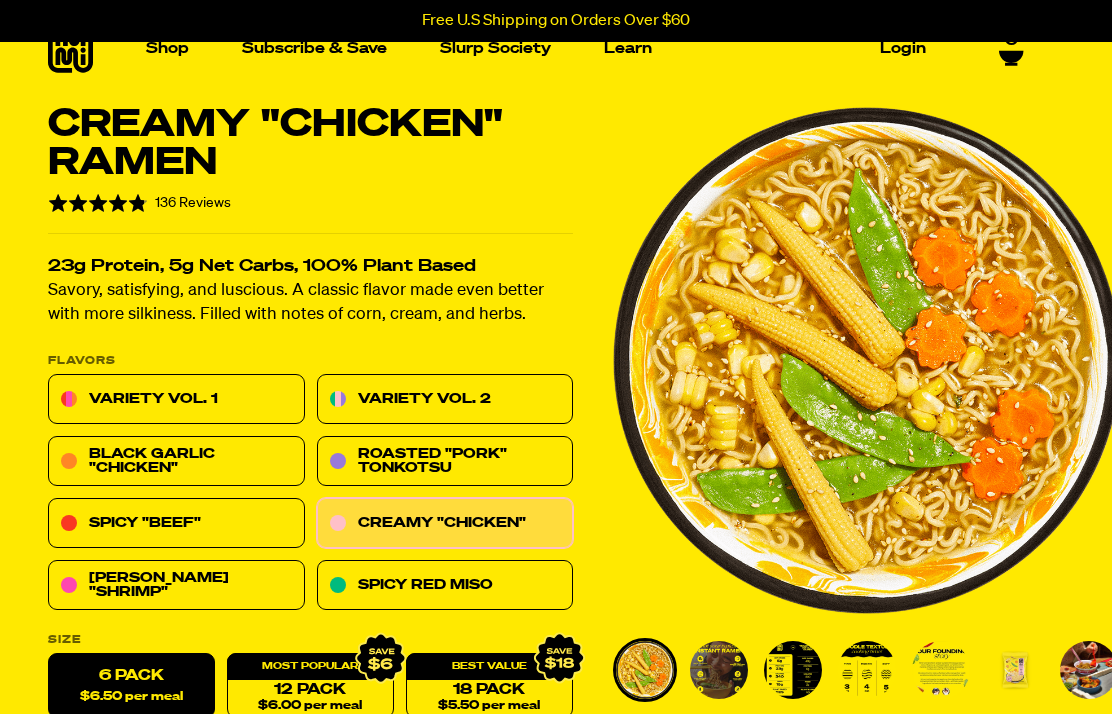 click on "Black Garlic "Chicken"" at bounding box center [176, 462] 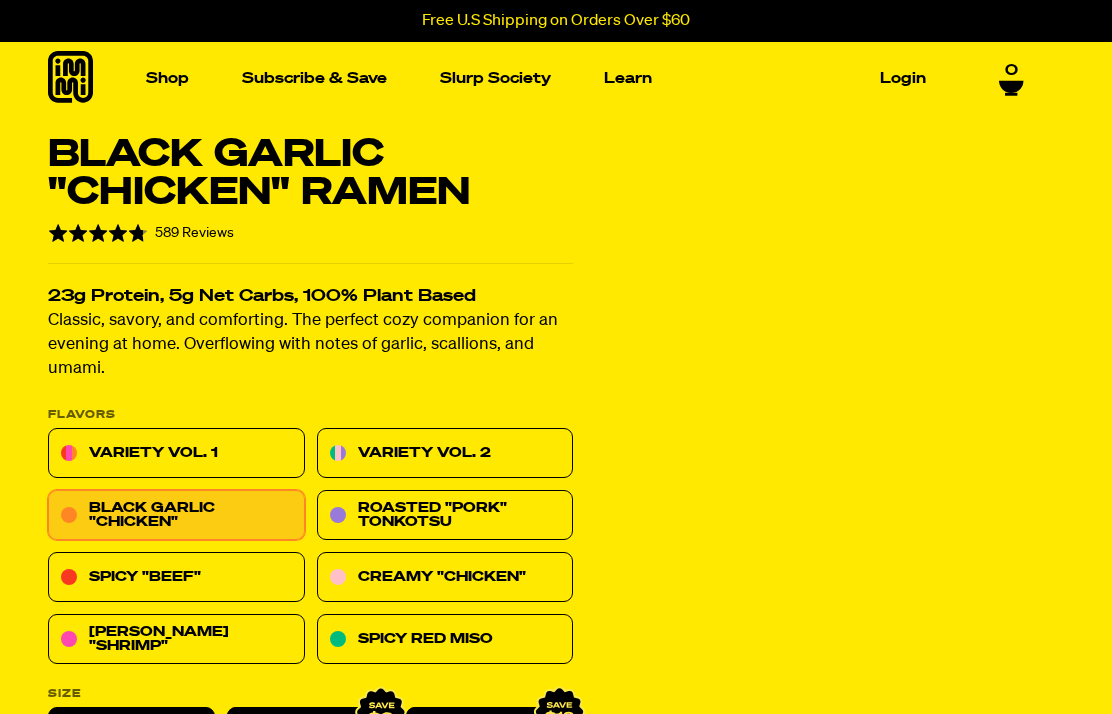 scroll, scrollTop: 0, scrollLeft: 0, axis: both 